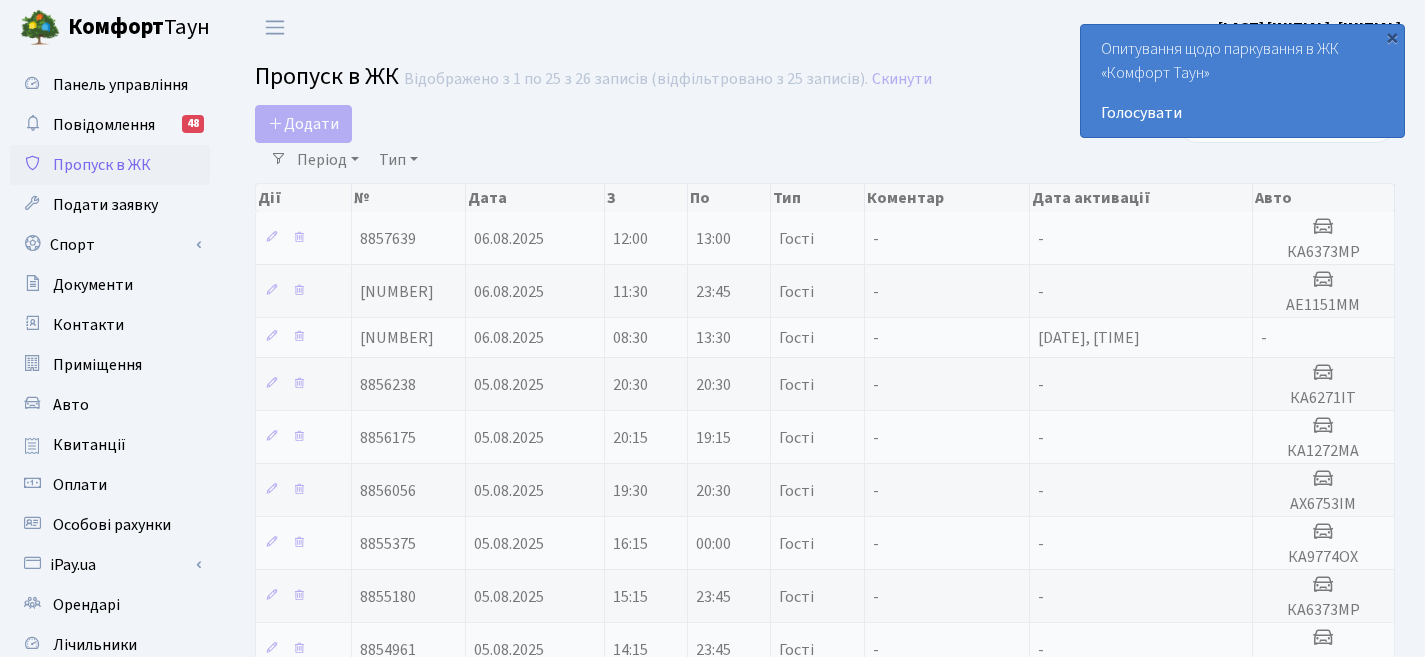 select on "25" 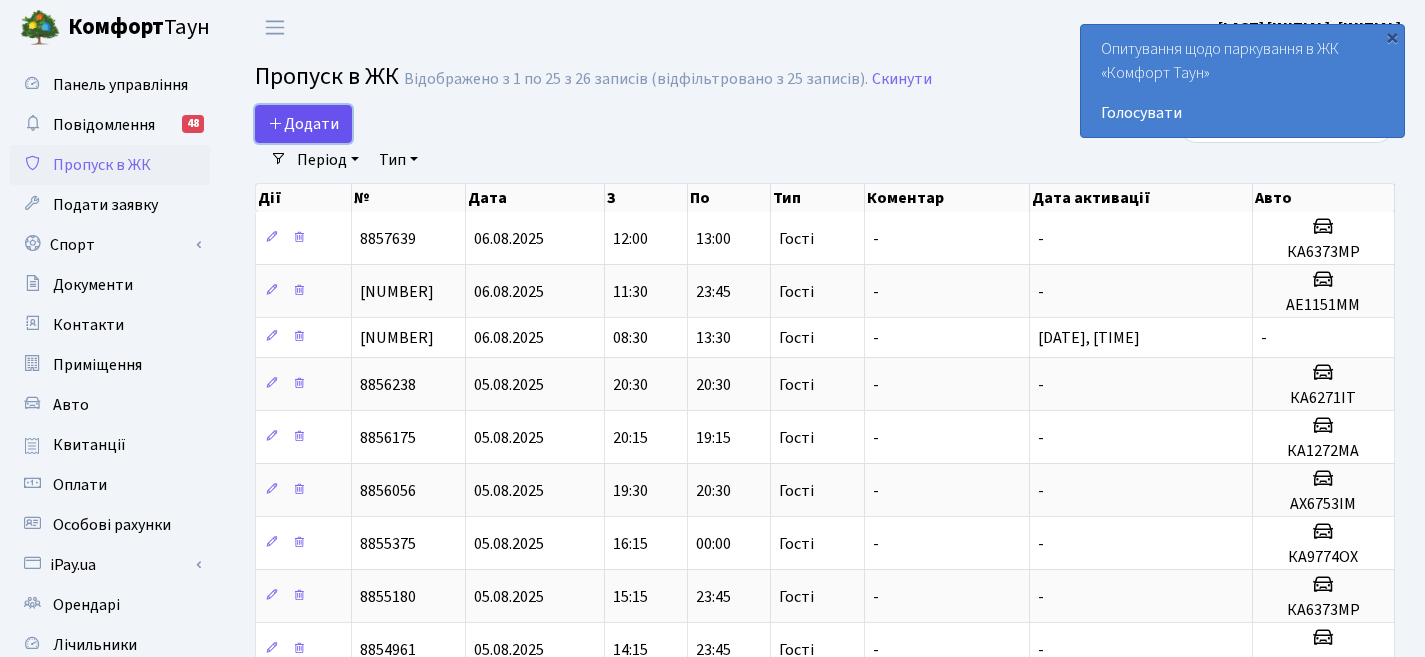 click on "Додати" at bounding box center (303, 124) 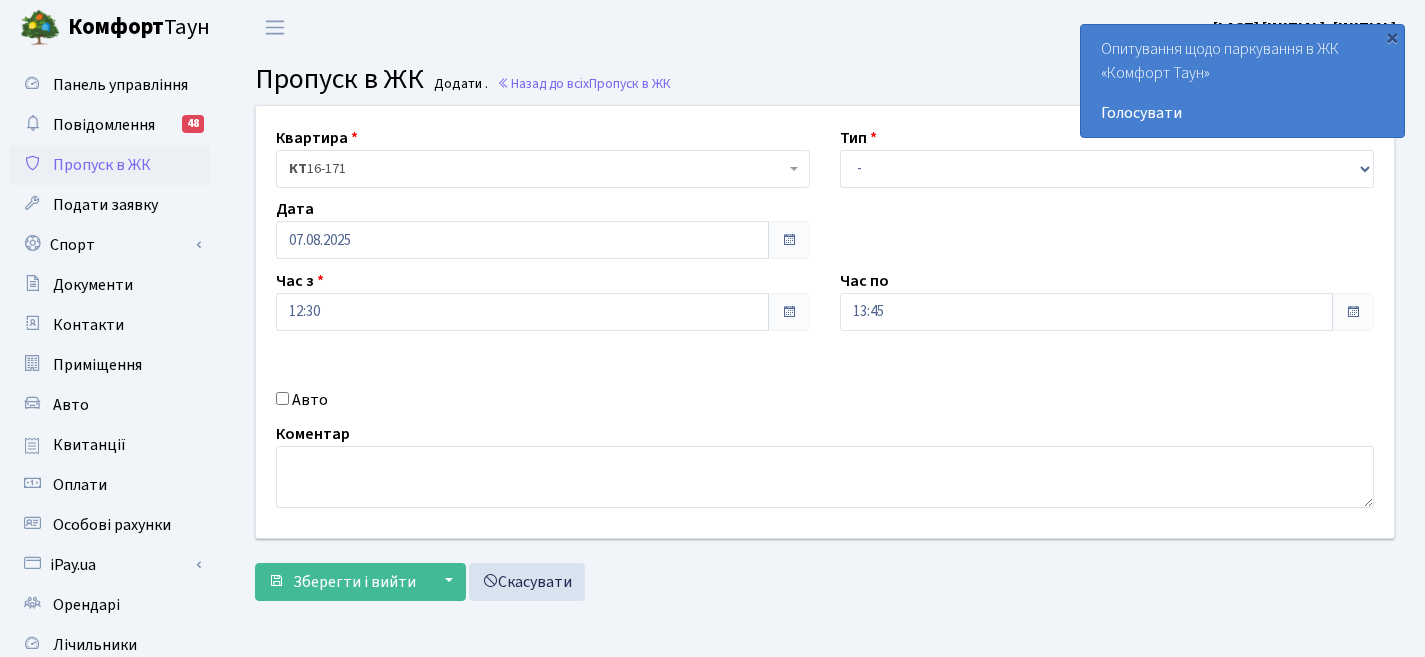 scroll, scrollTop: 0, scrollLeft: 0, axis: both 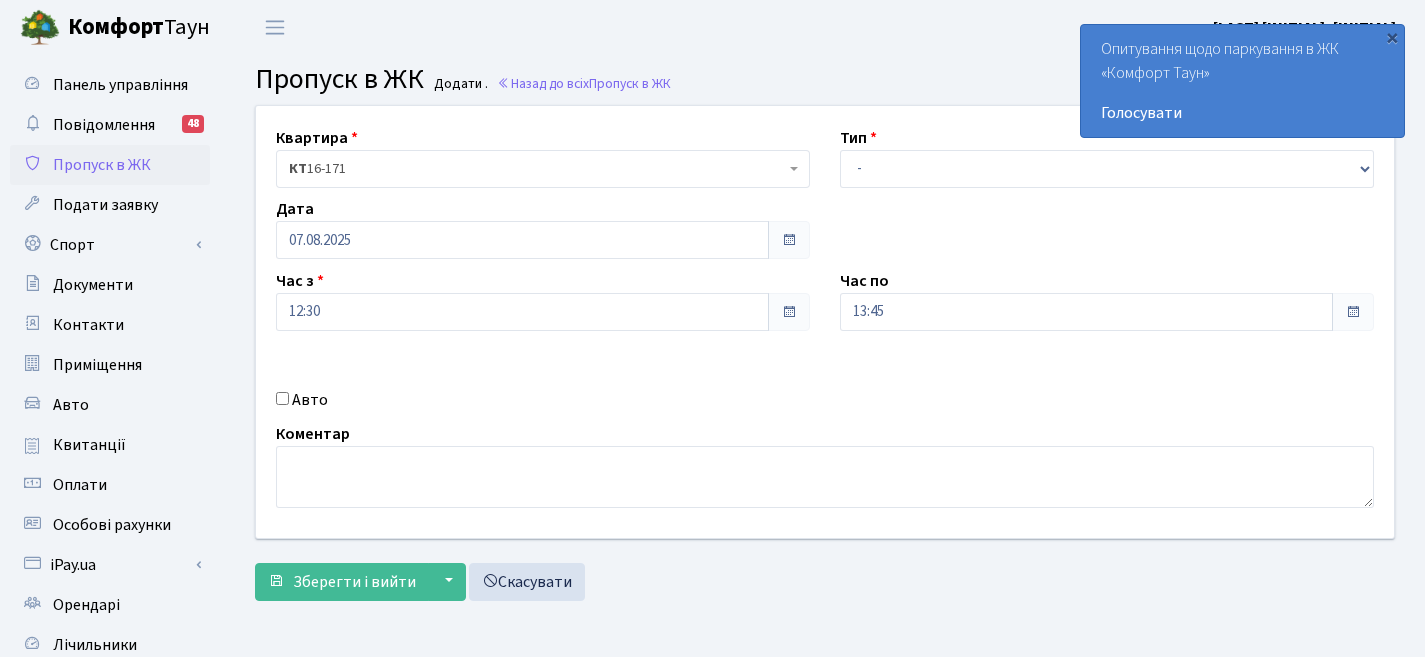 click on "Авто" at bounding box center [282, 398] 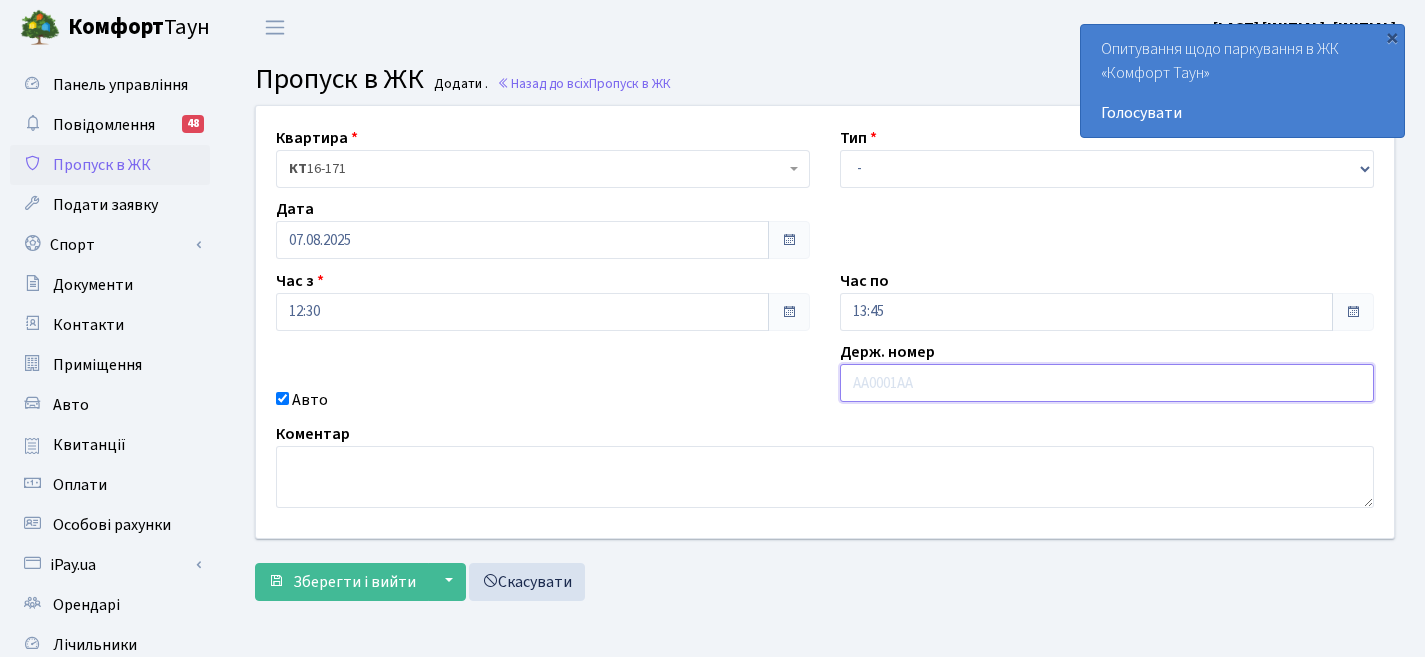 click at bounding box center (1107, 383) 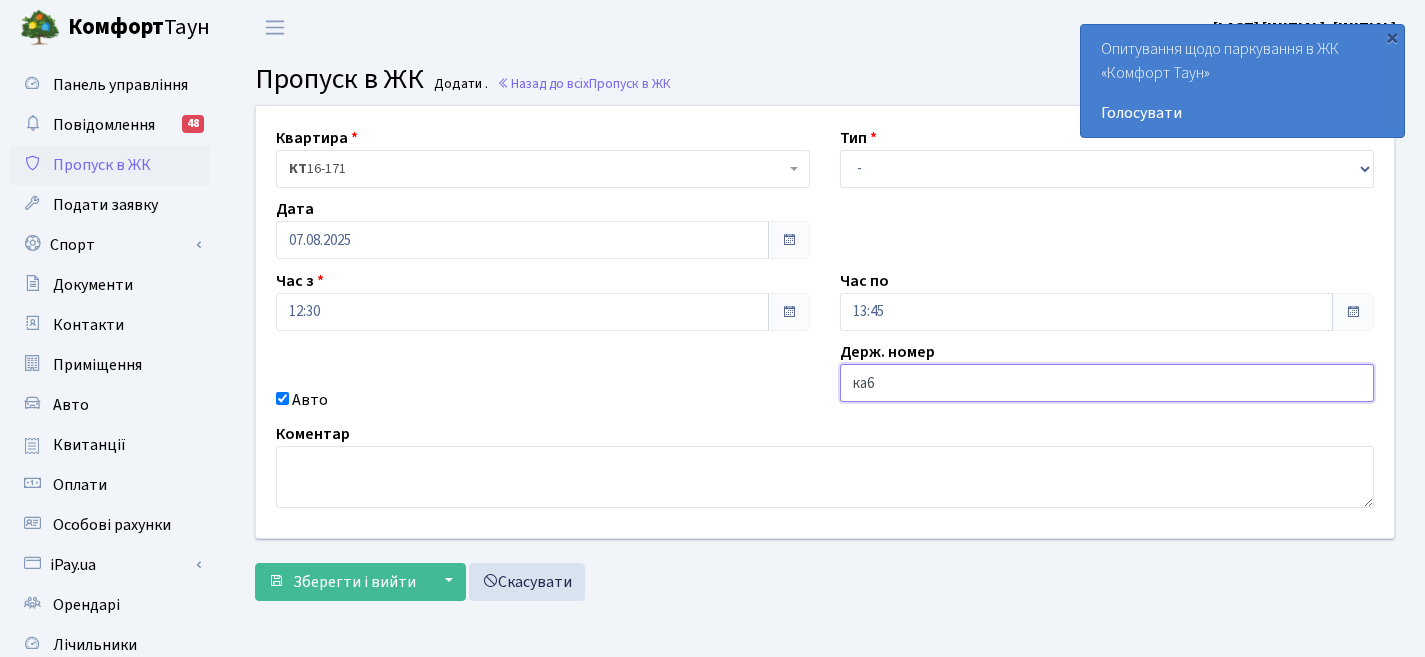 type on "ка6373мр" 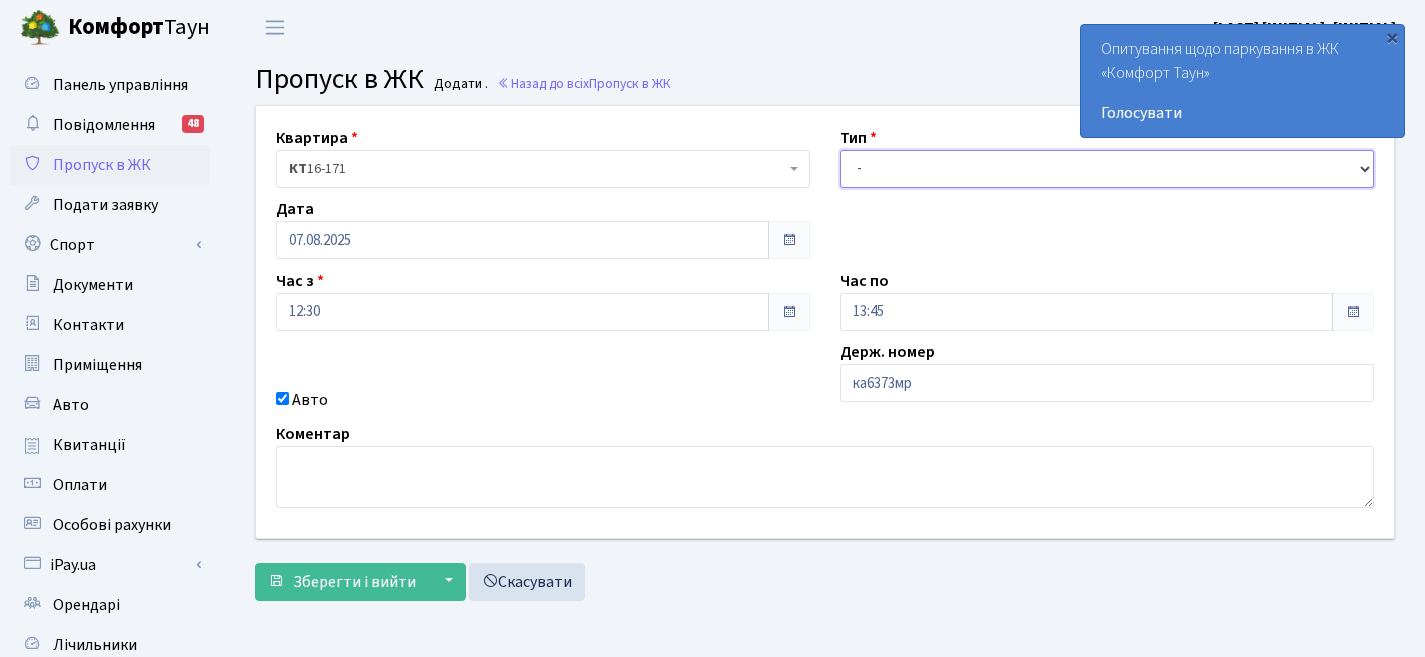 click on "-
Доставка
Таксі
Гості
Сервіс" at bounding box center (1107, 169) 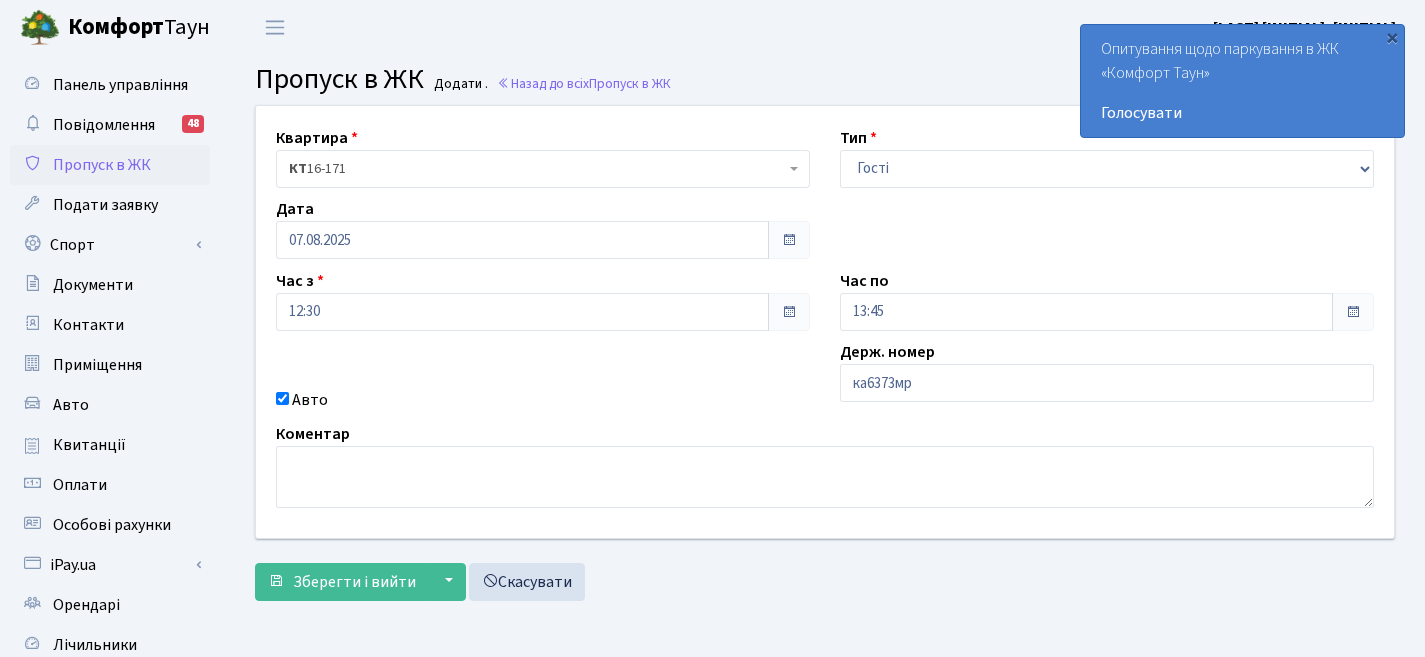 click at bounding box center (1353, 312) 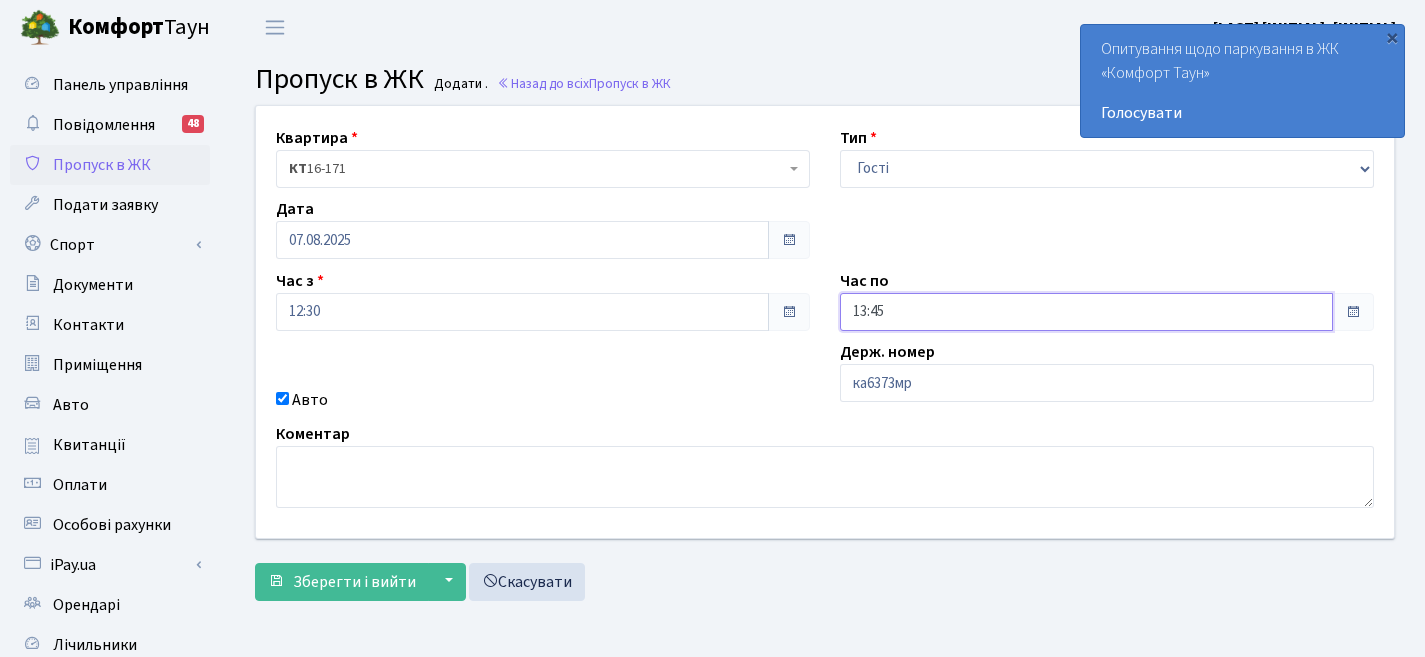 click on "13:45" at bounding box center [1086, 312] 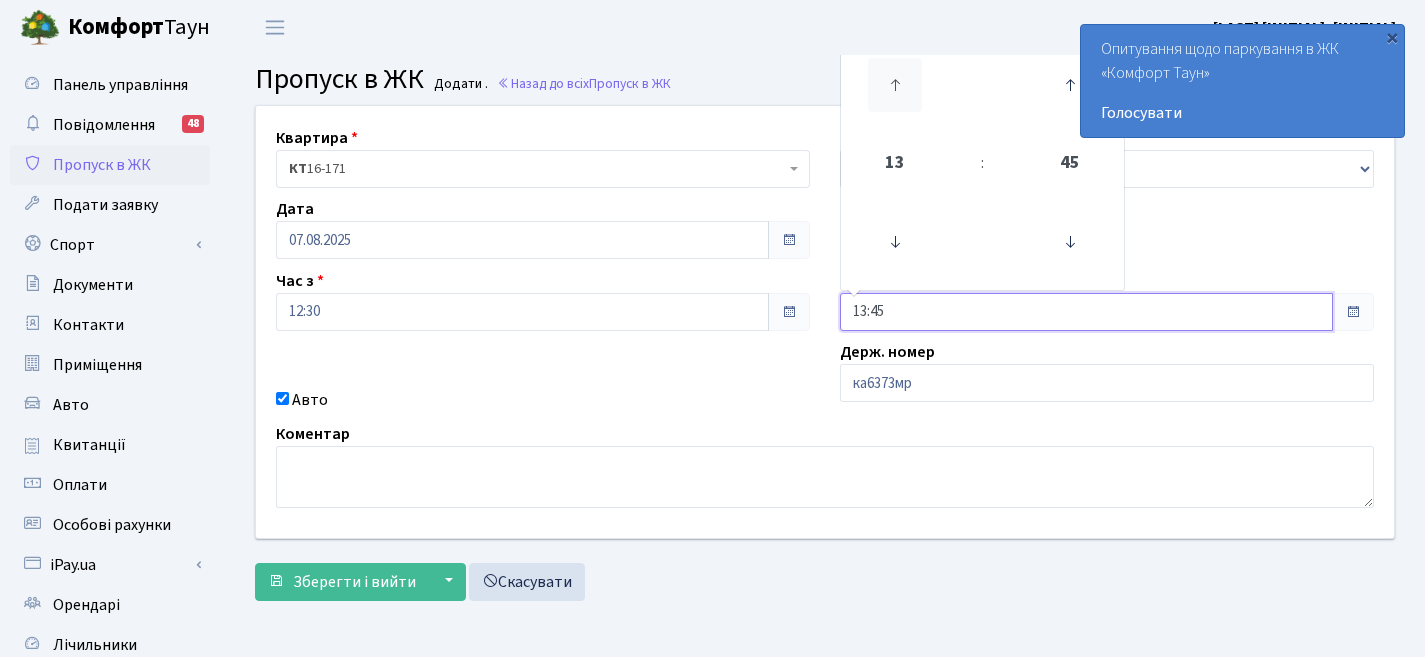 click at bounding box center [895, 85] 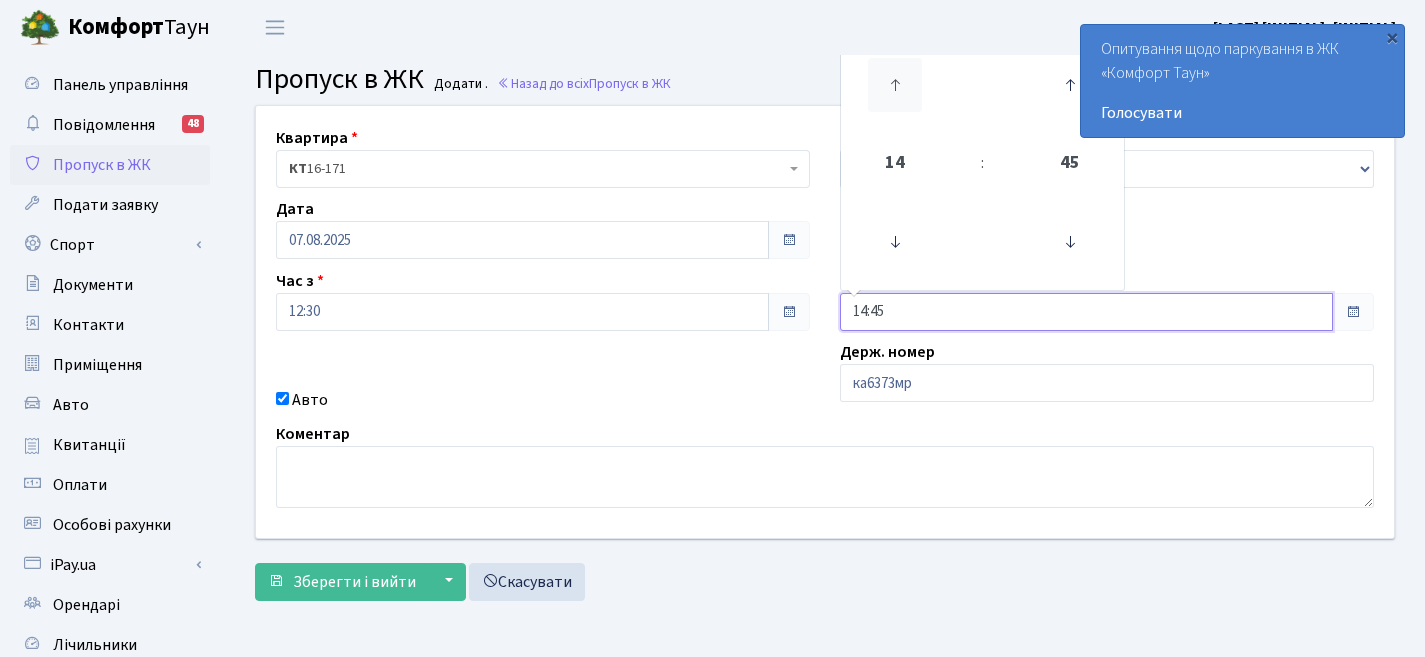 click at bounding box center [895, 85] 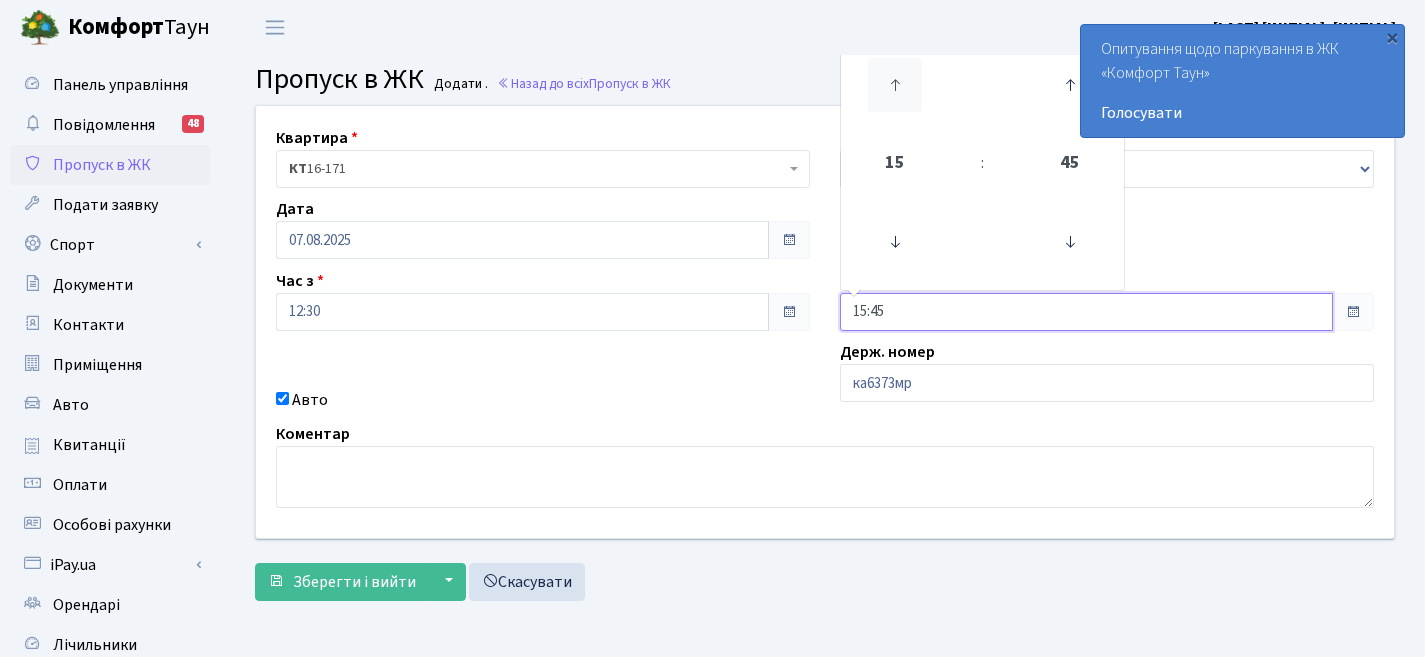 click at bounding box center [895, 85] 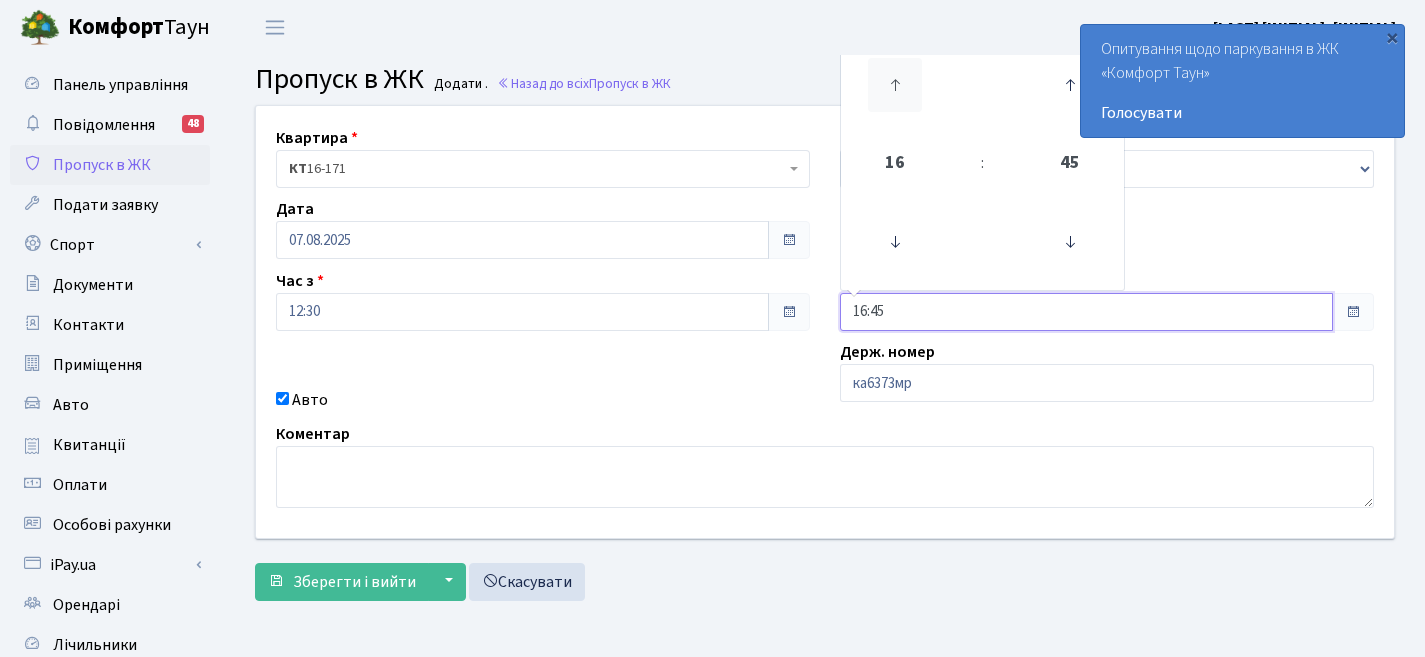 click at bounding box center [895, 85] 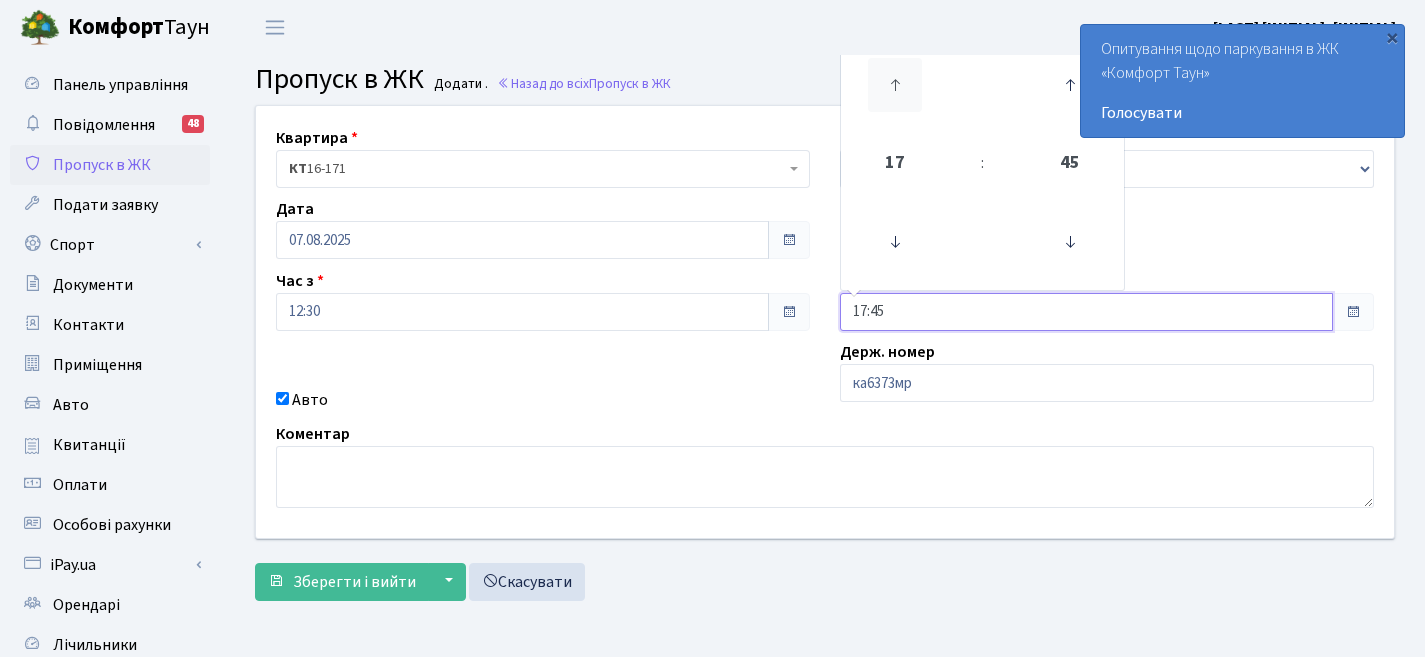 click at bounding box center [895, 85] 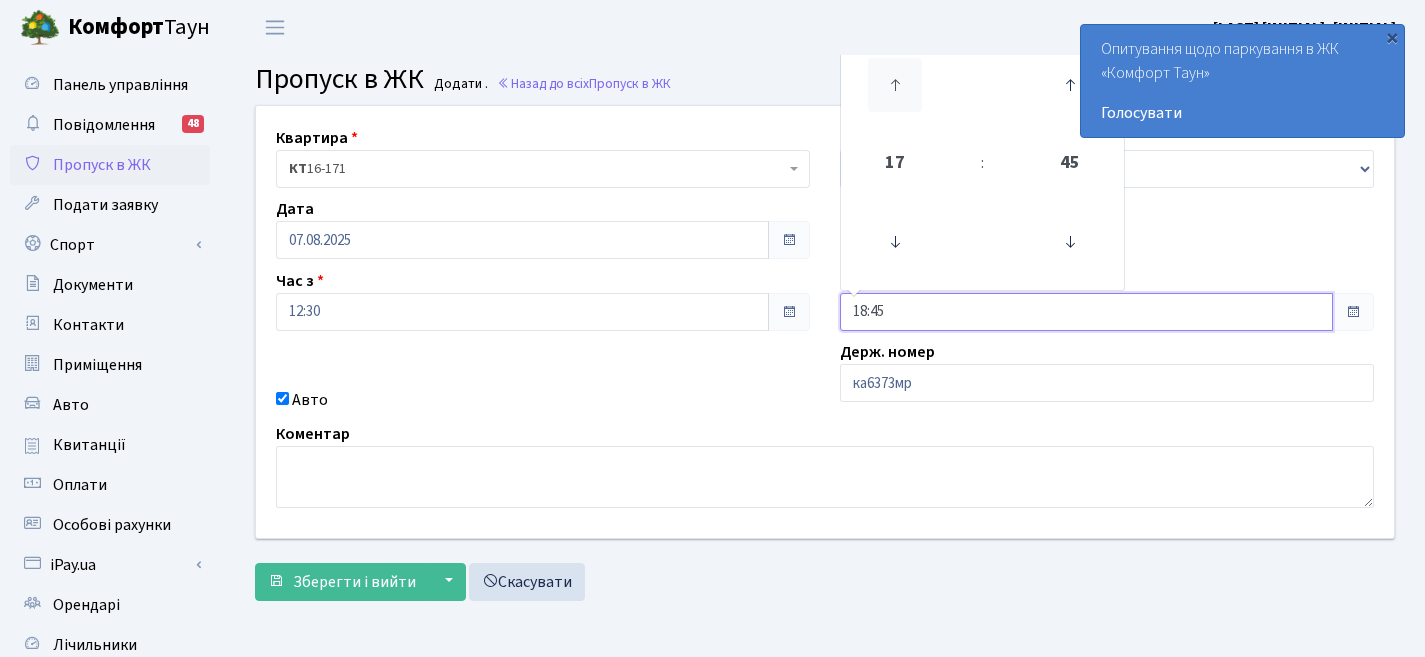 click at bounding box center (895, 85) 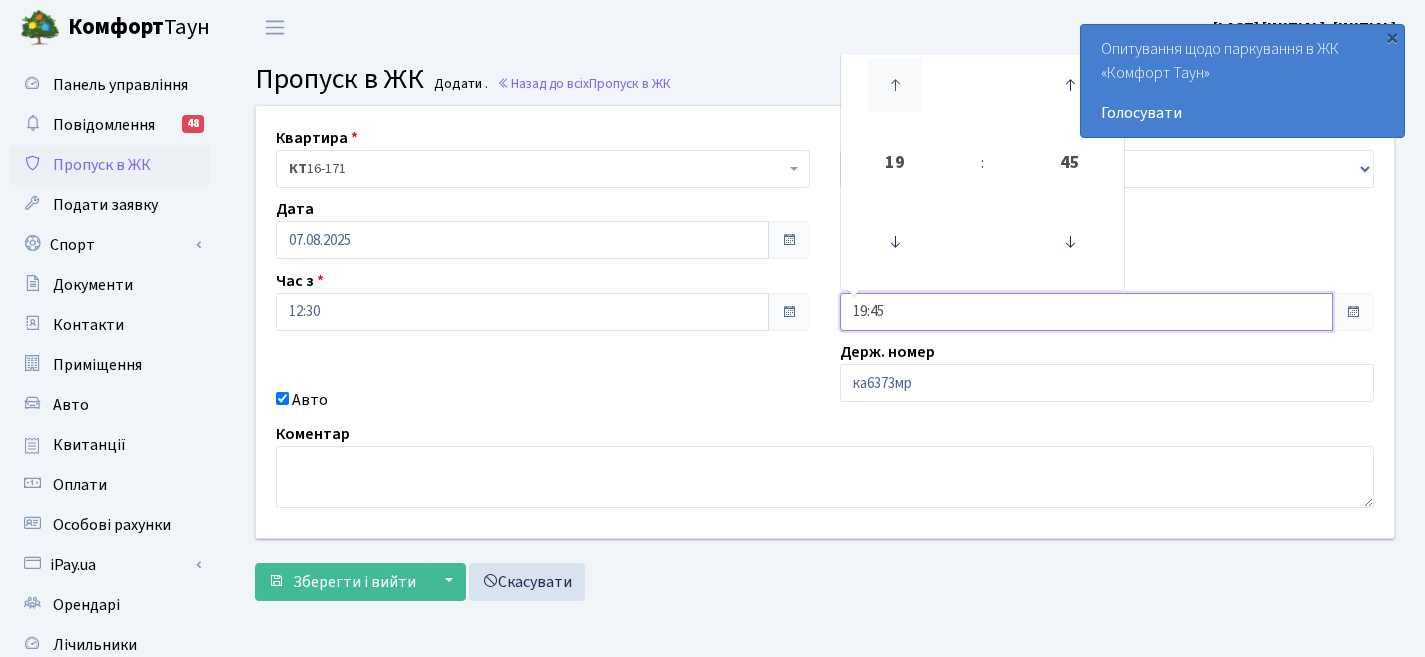 click at bounding box center (895, 85) 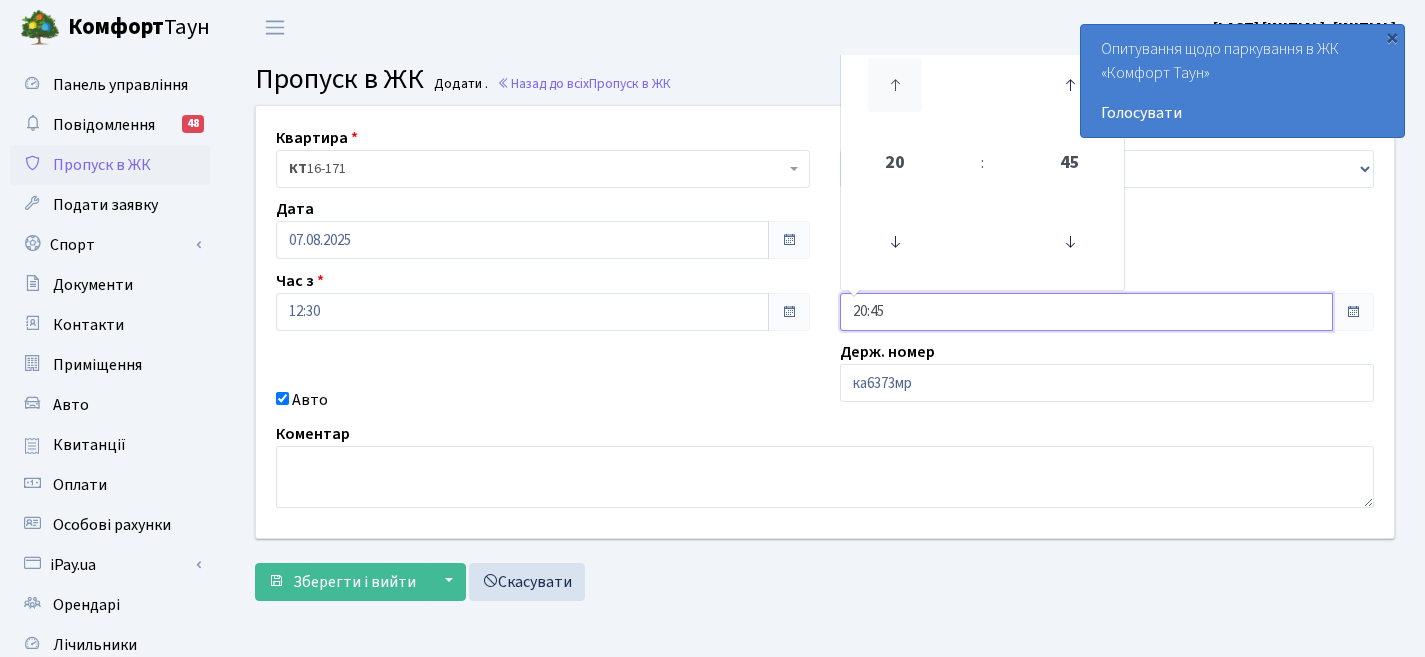 click at bounding box center [895, 85] 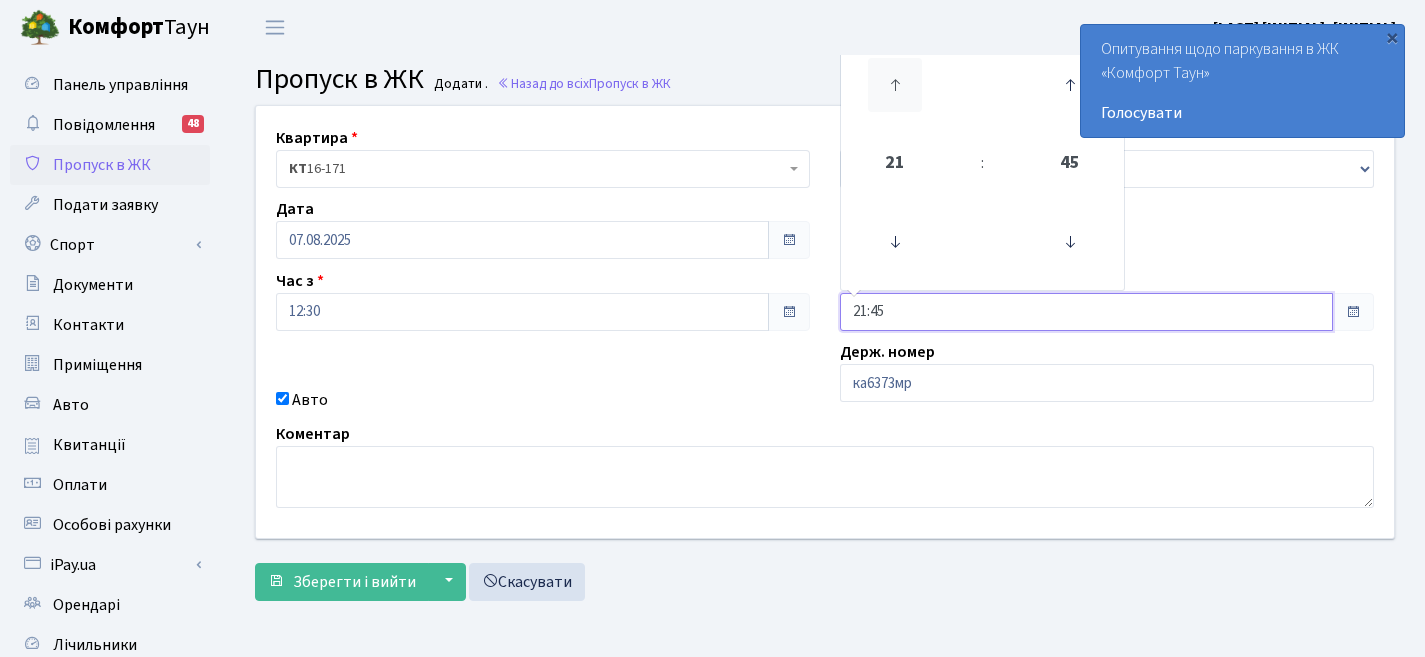 click at bounding box center (895, 85) 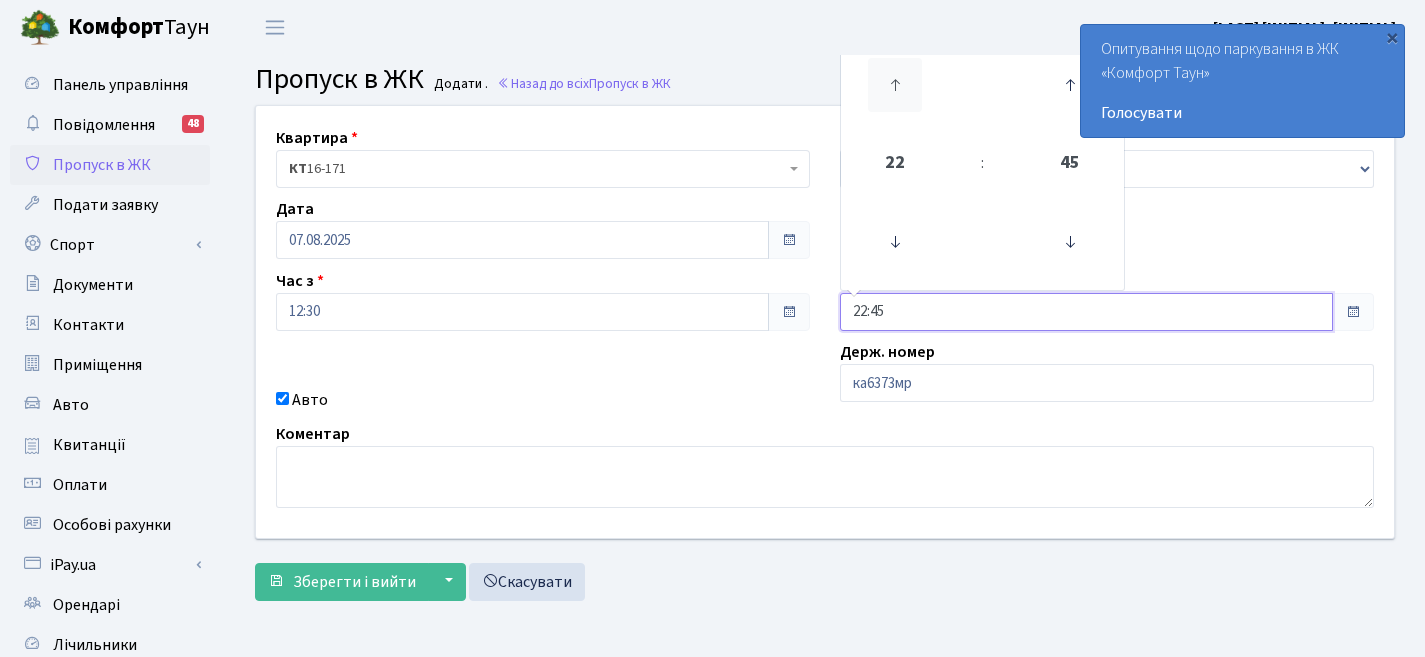 click at bounding box center (895, 85) 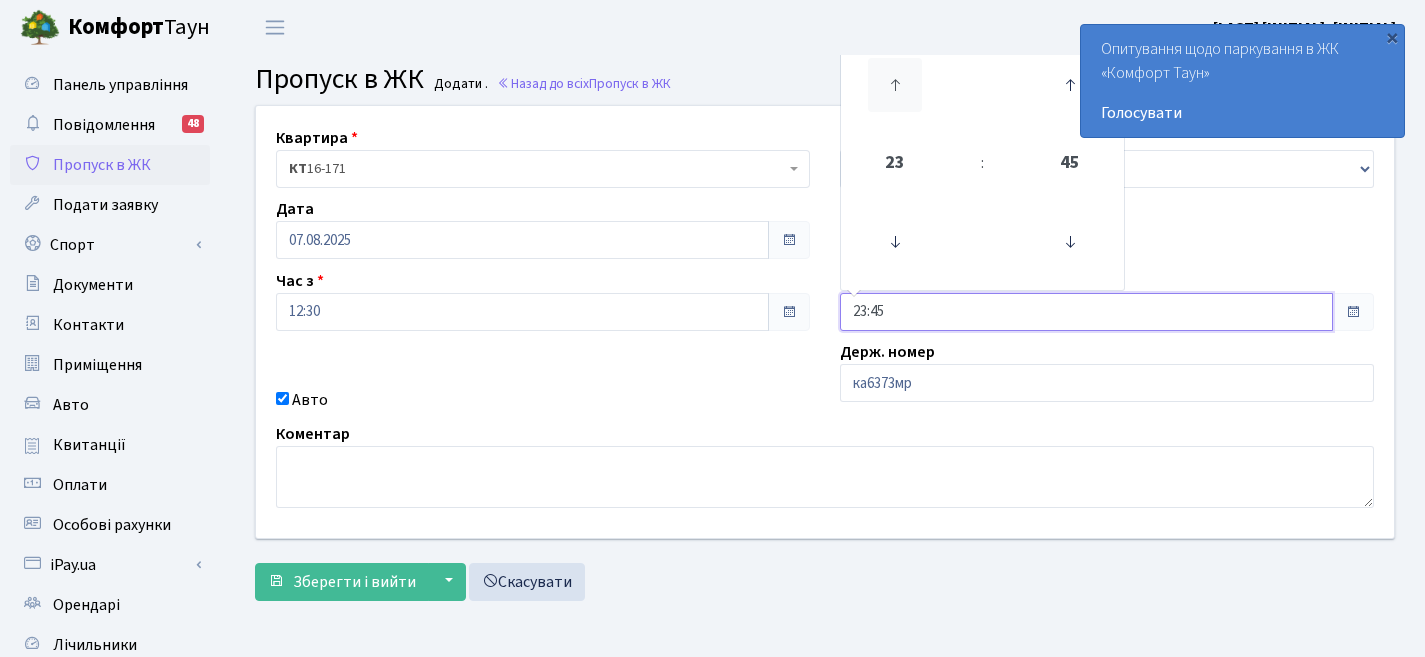 click at bounding box center (895, 85) 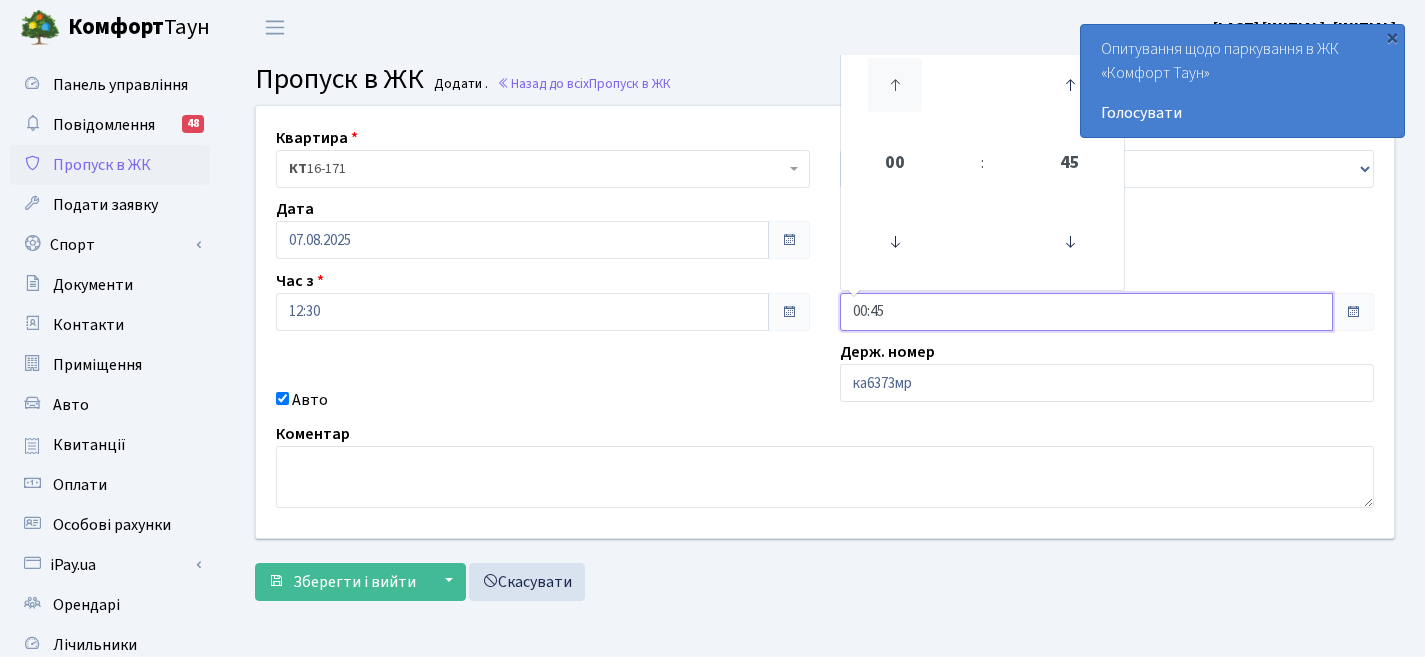 click at bounding box center (895, 85) 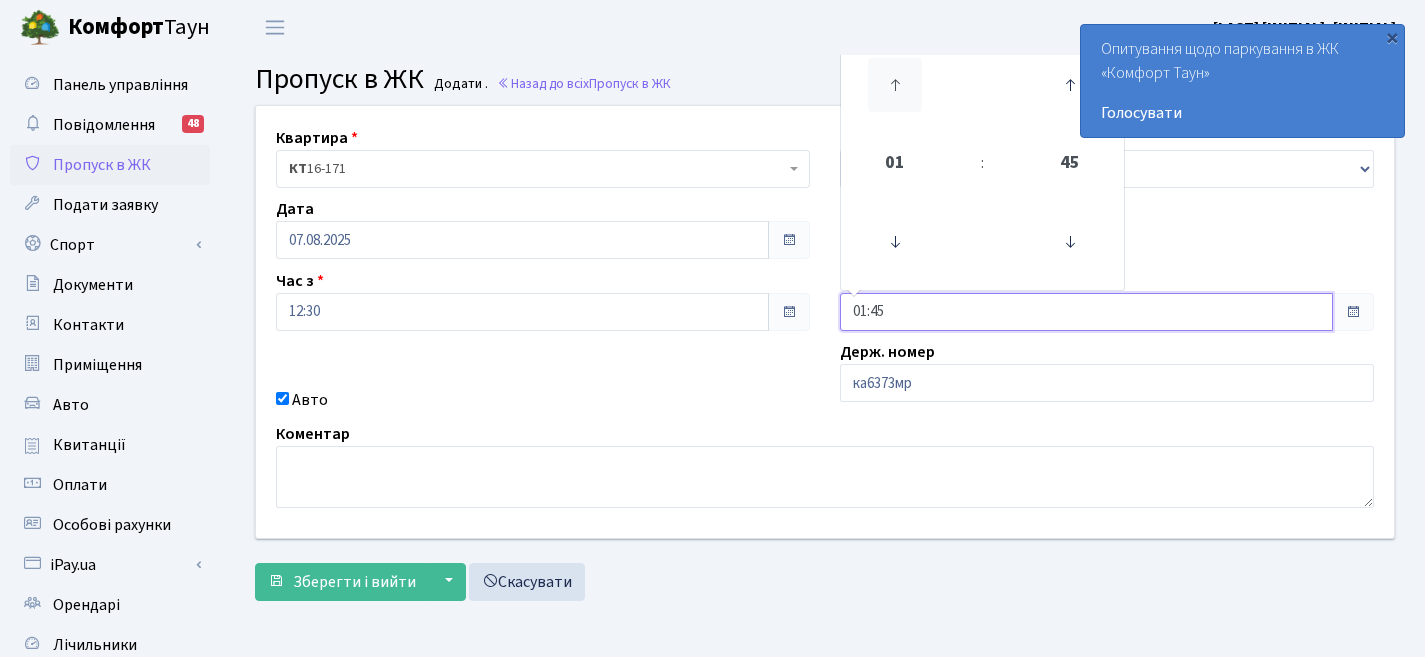 click at bounding box center [895, 85] 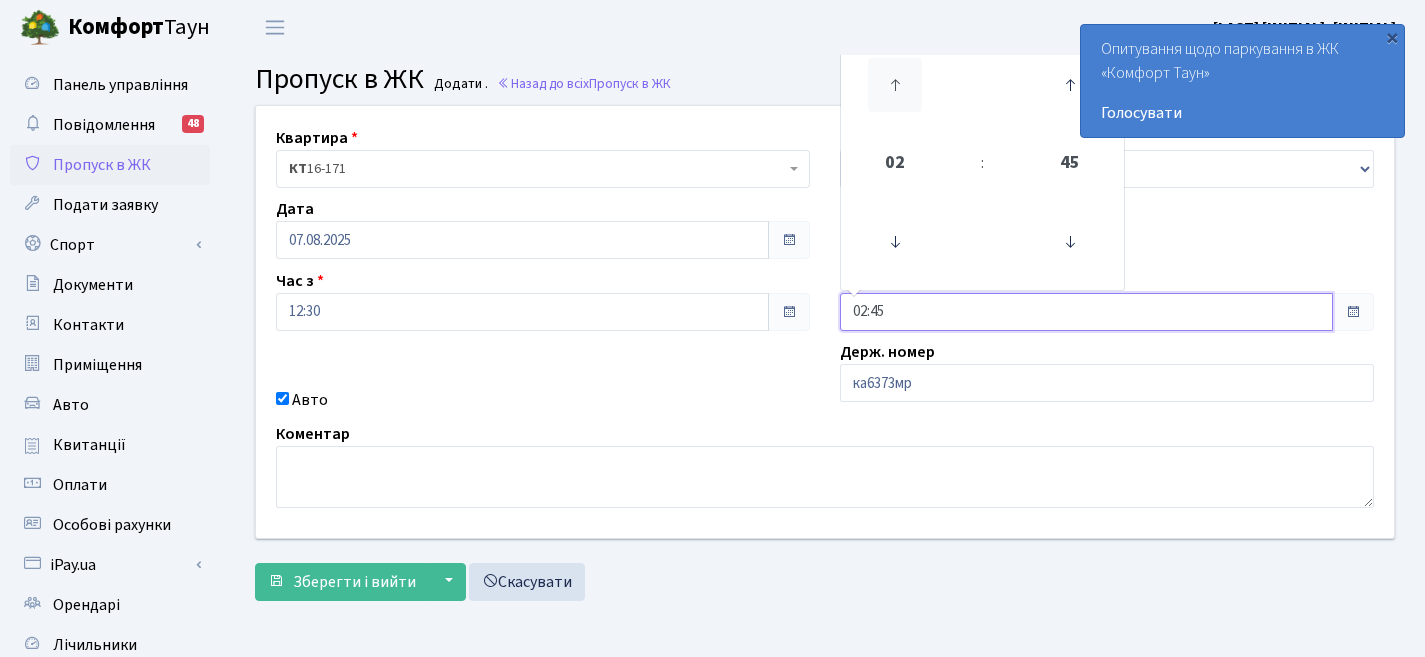 click at bounding box center (895, 85) 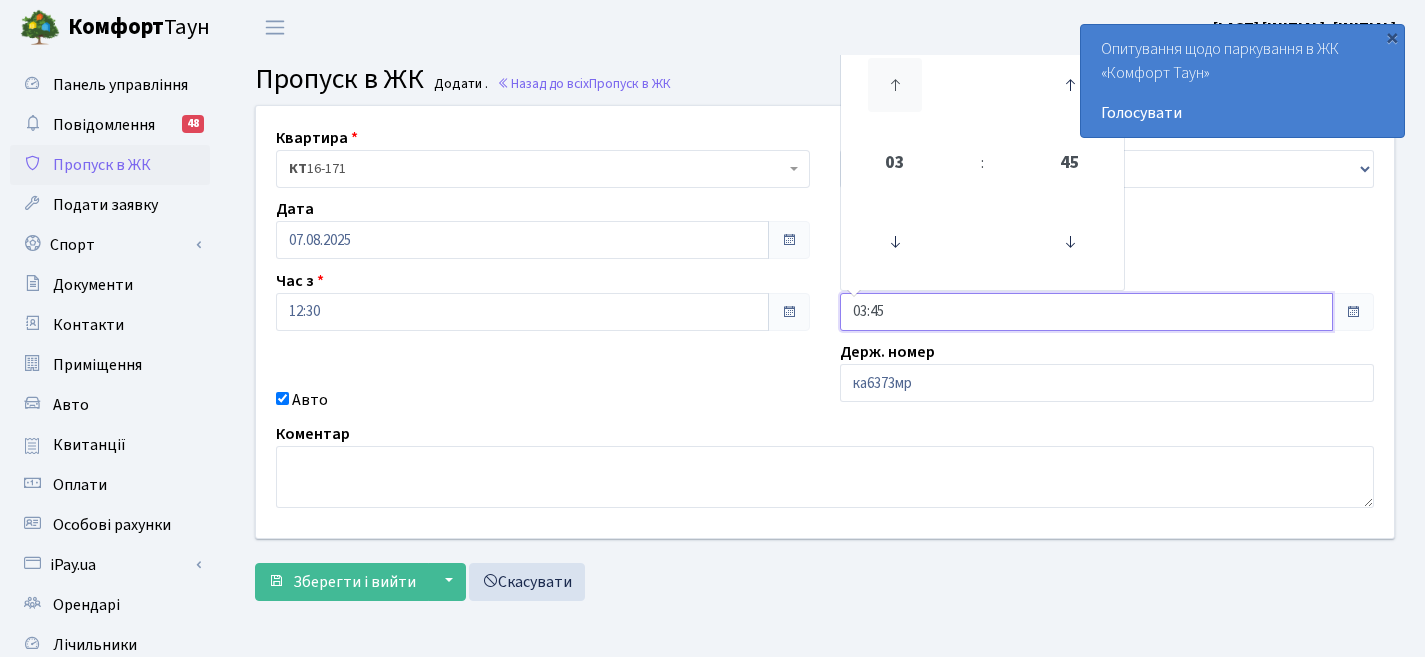 click at bounding box center (895, 85) 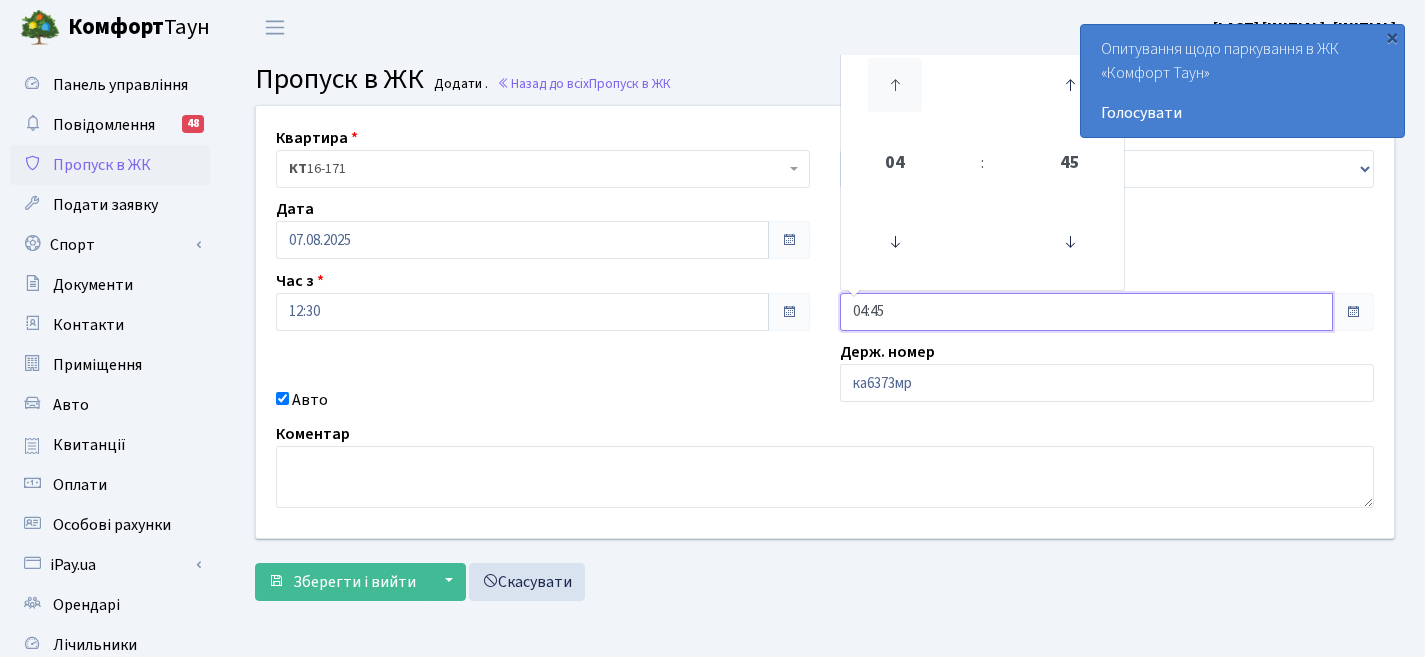 click at bounding box center [895, 85] 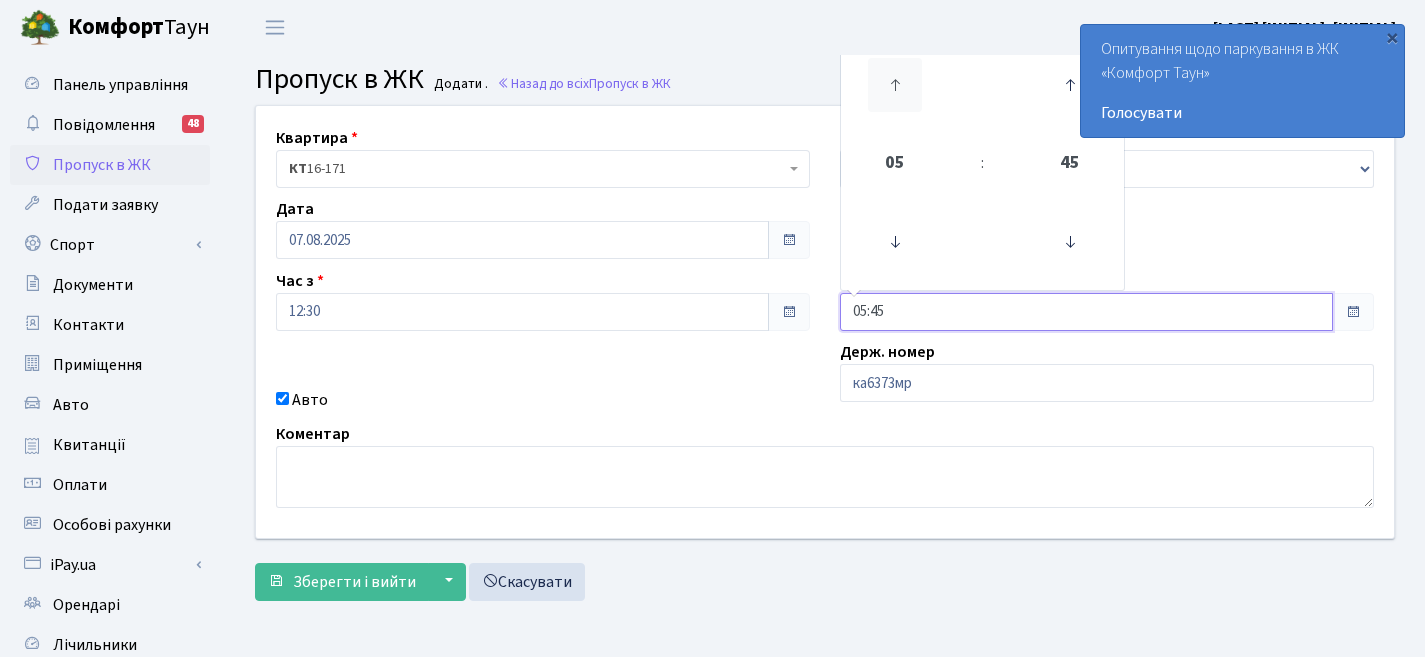 click at bounding box center (895, 85) 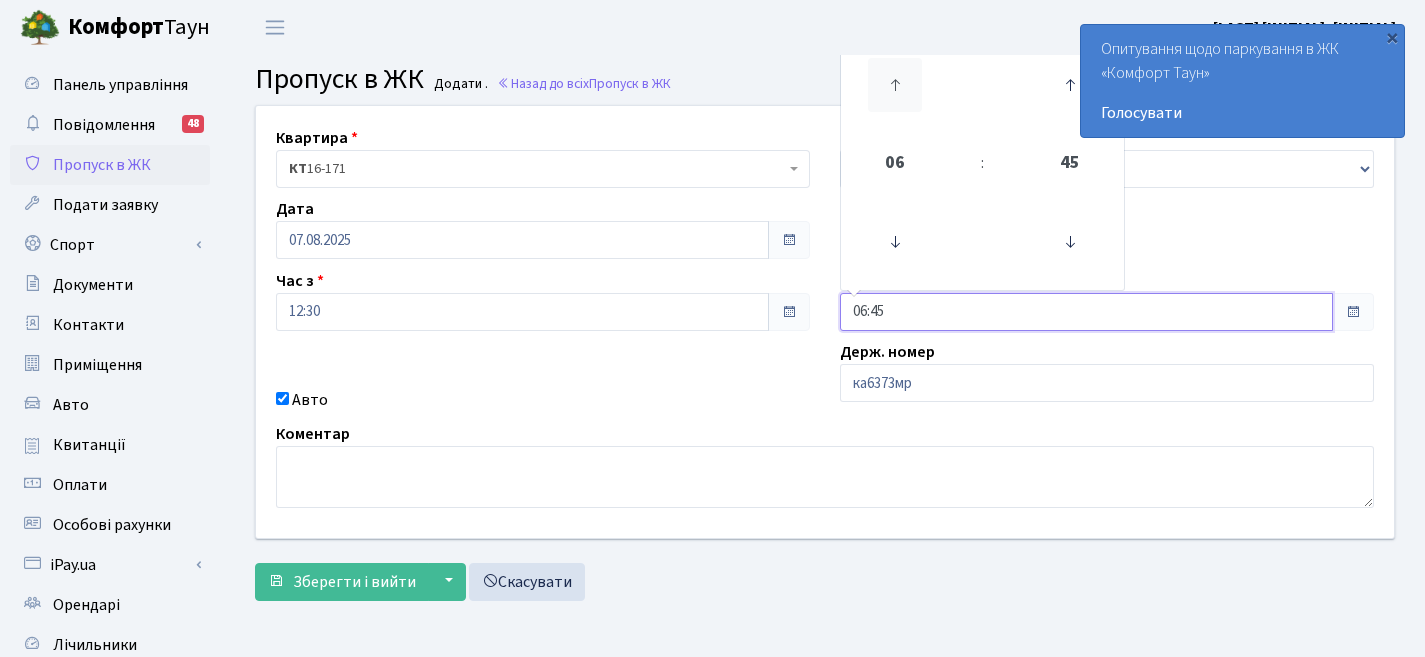click at bounding box center [895, 85] 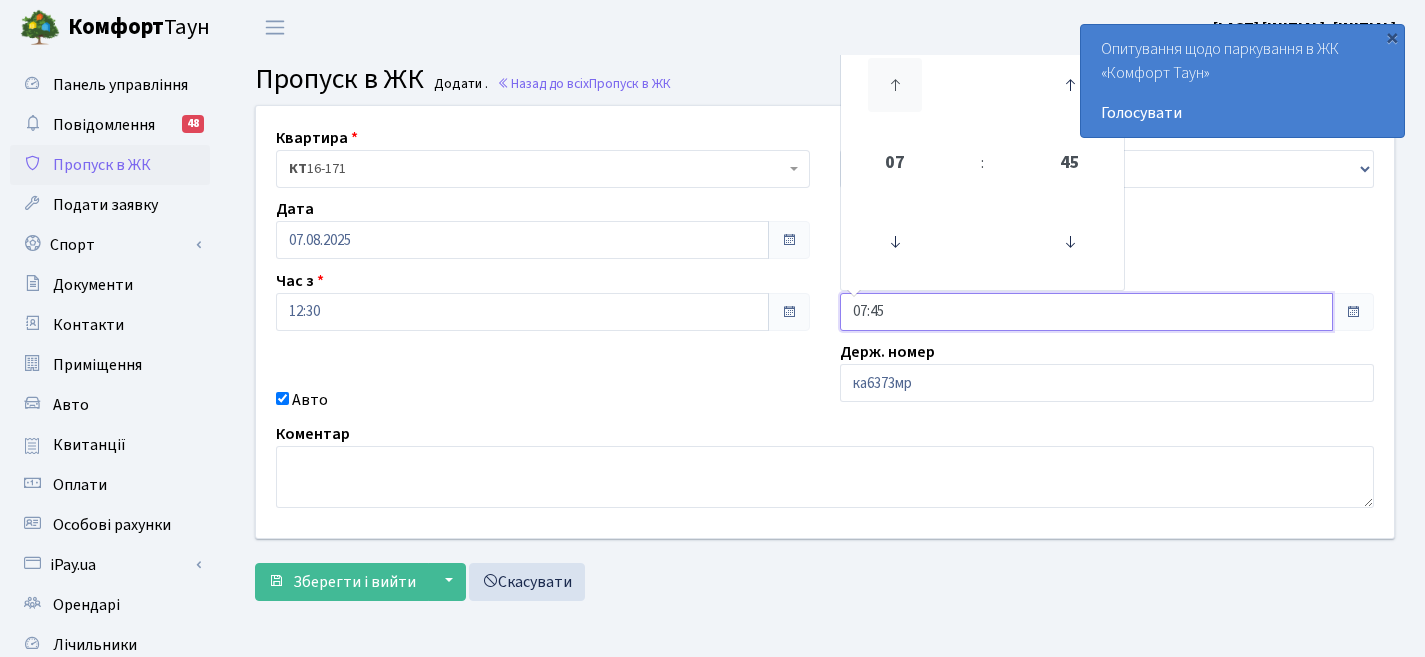 click at bounding box center (895, 85) 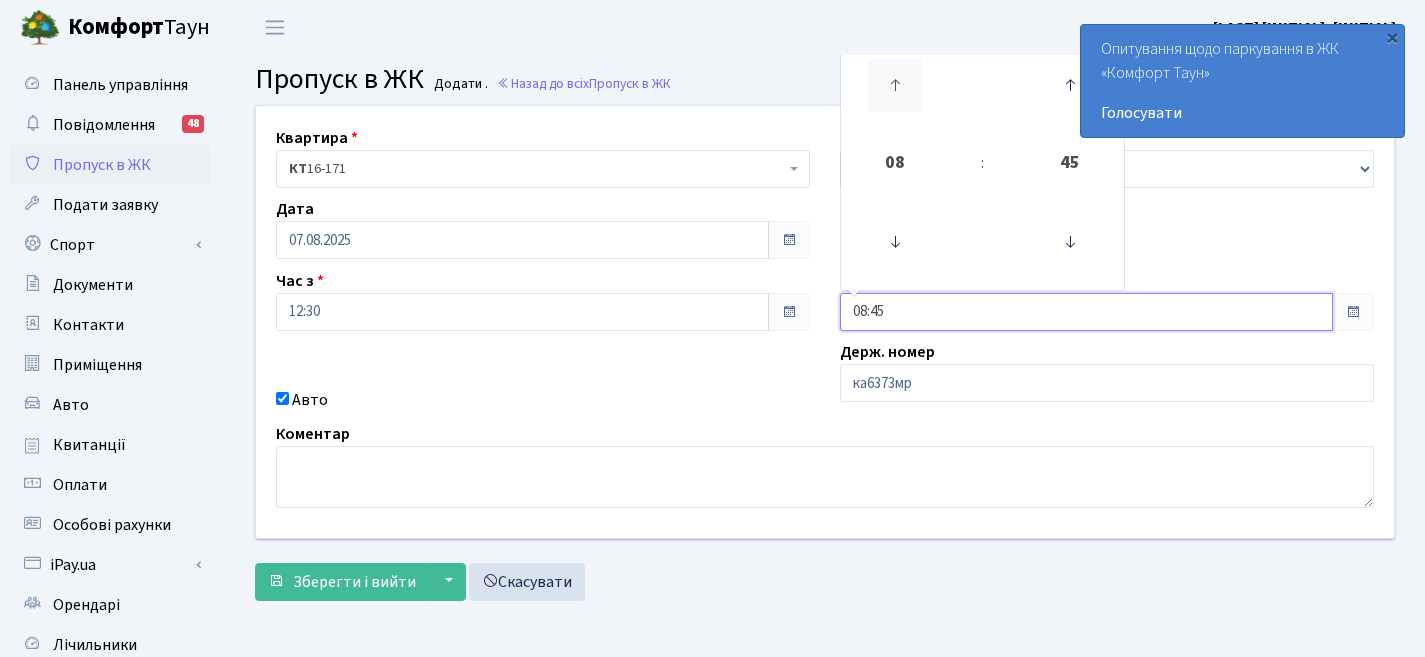 click at bounding box center (895, 85) 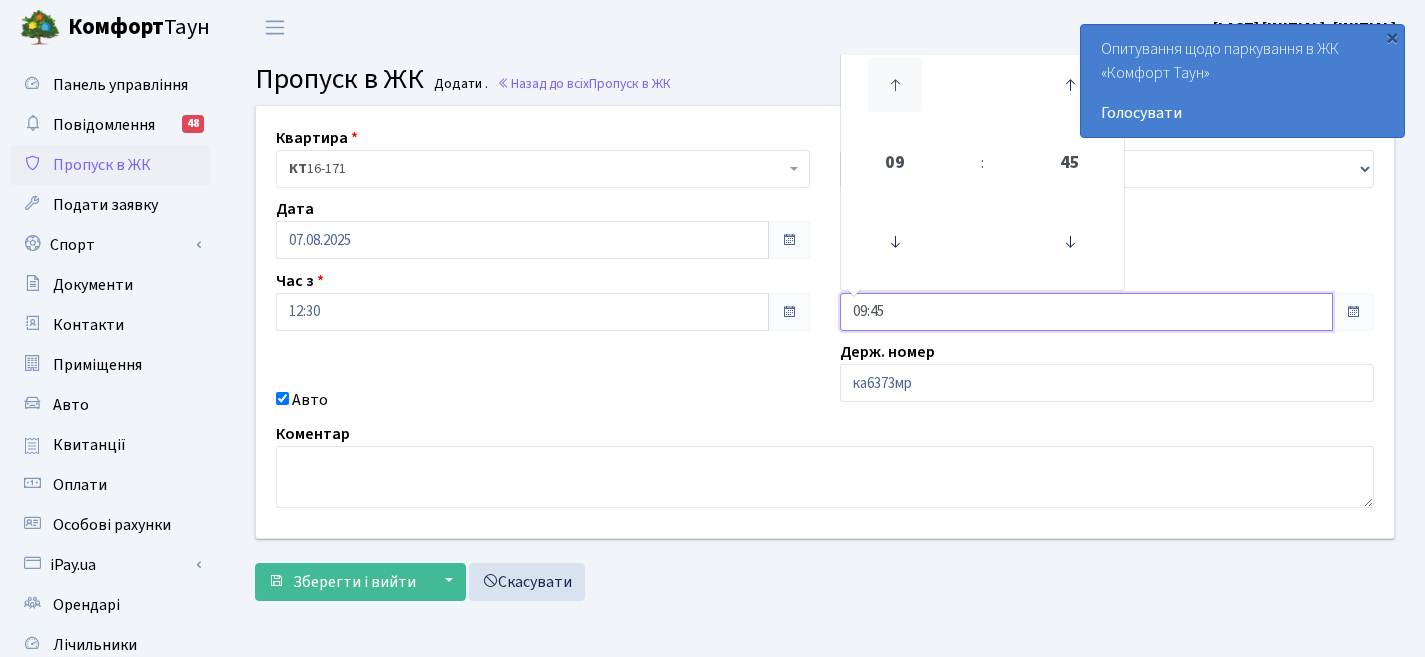 click at bounding box center [895, 85] 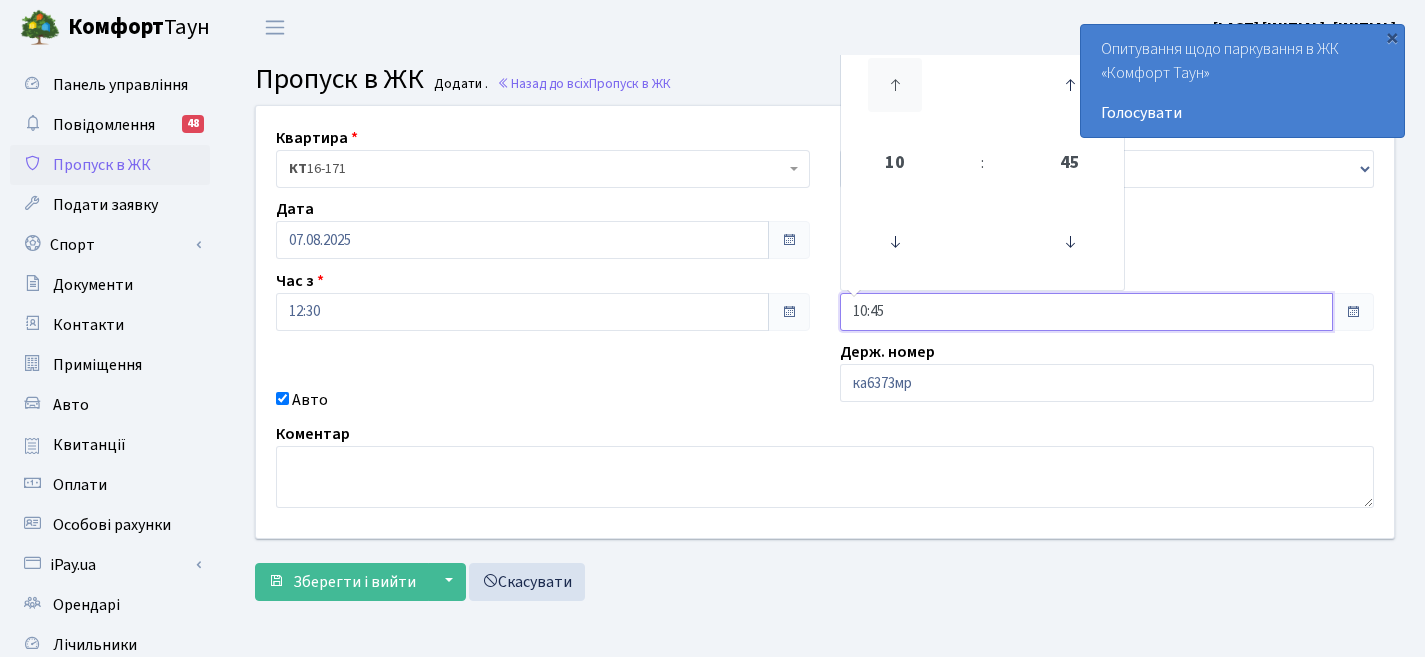 click at bounding box center (895, 85) 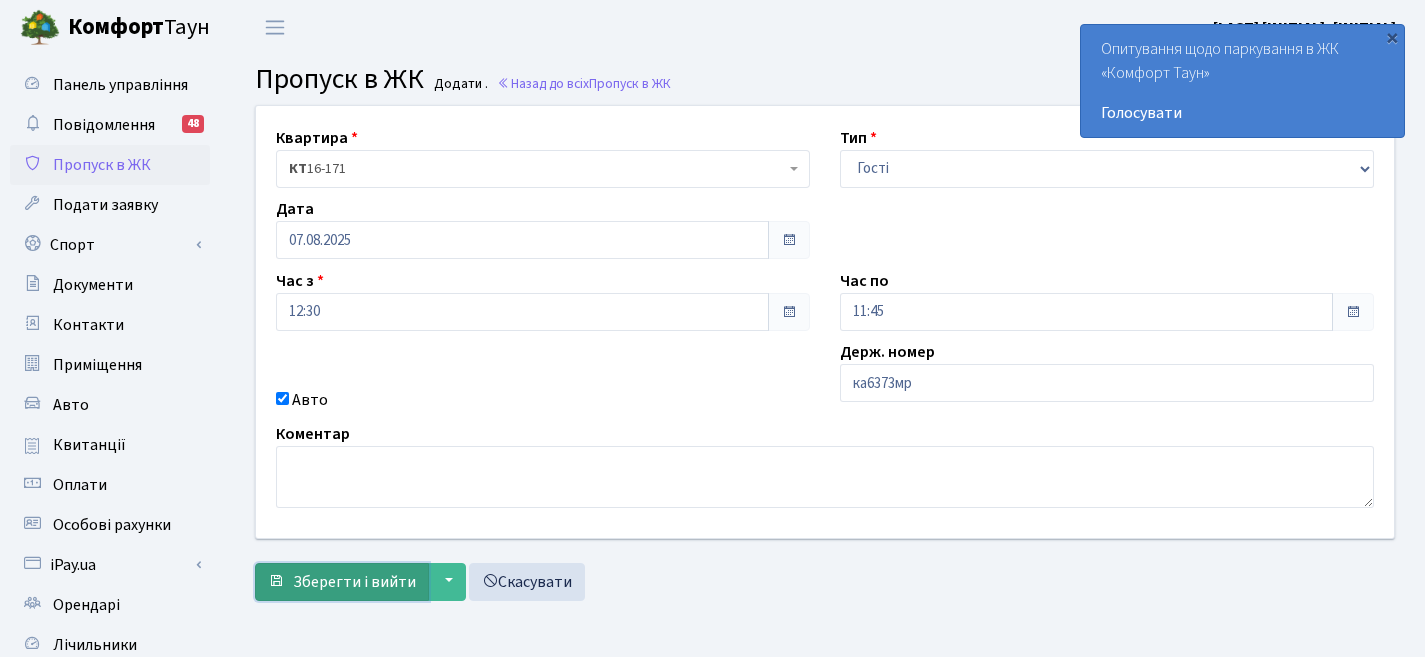 click on "Зберегти і вийти" at bounding box center (342, 582) 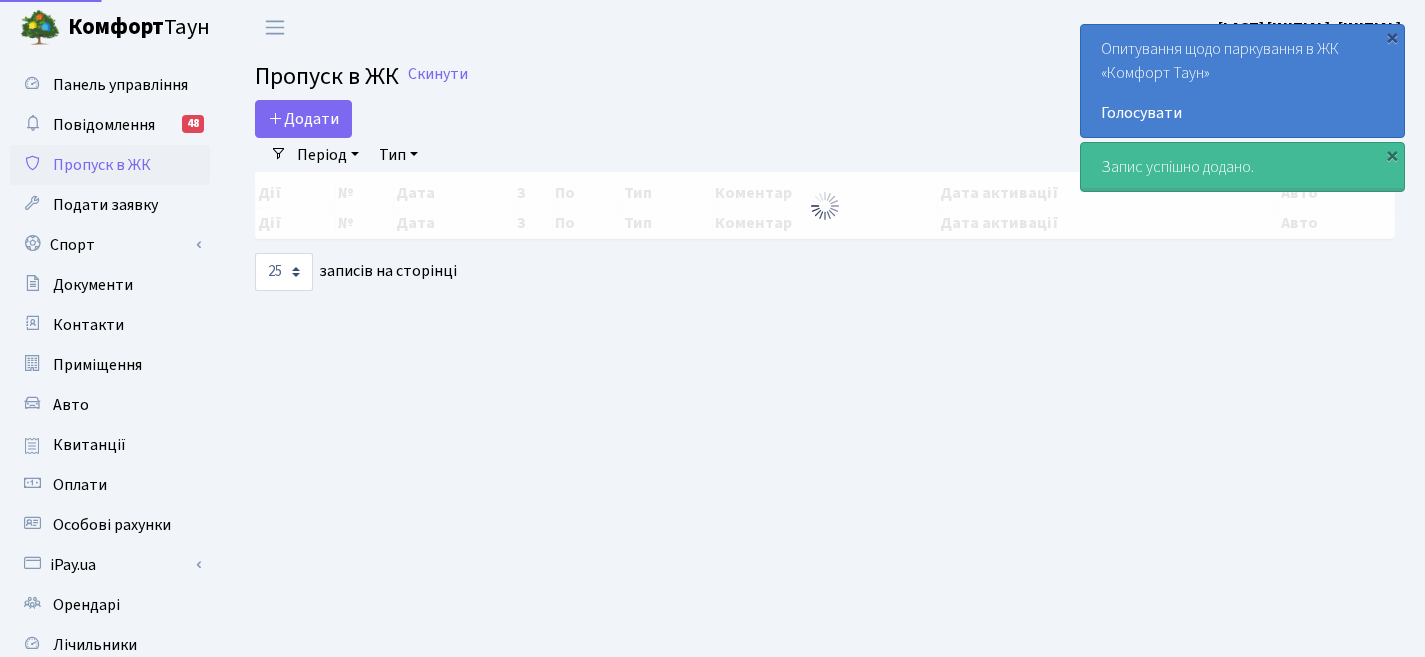 select on "25" 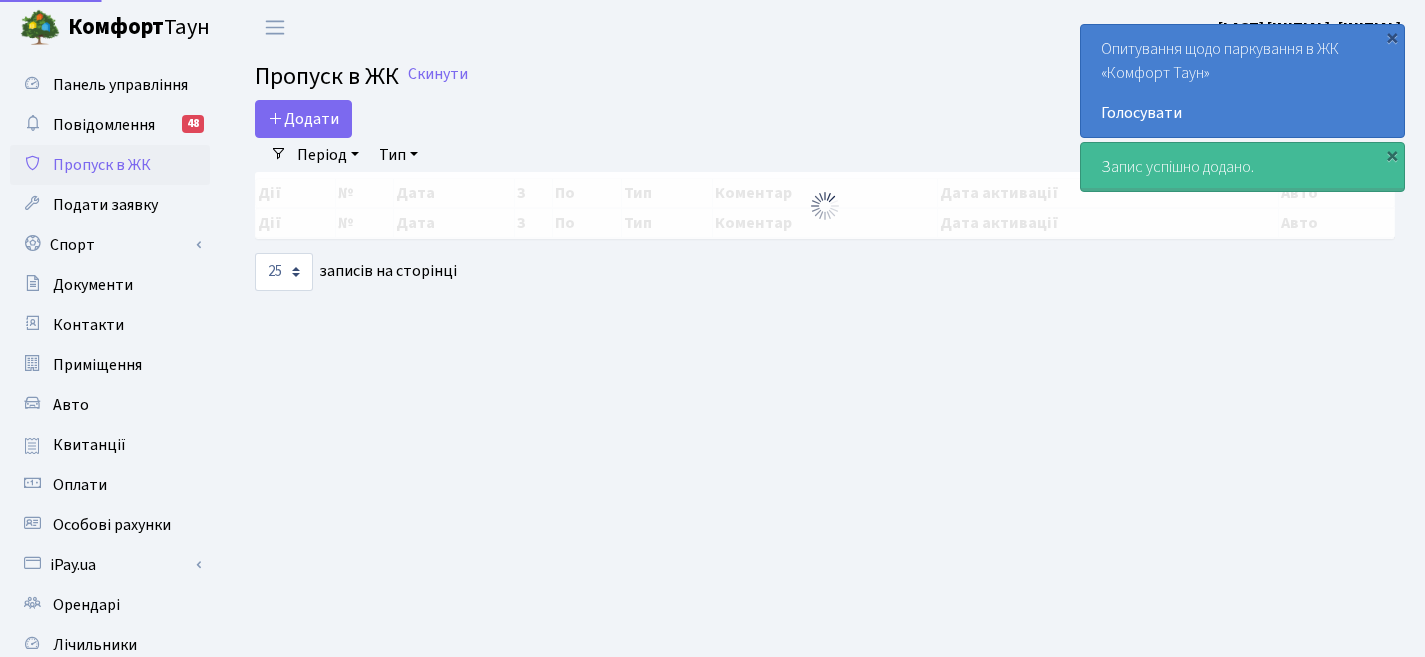 scroll, scrollTop: 0, scrollLeft: 0, axis: both 